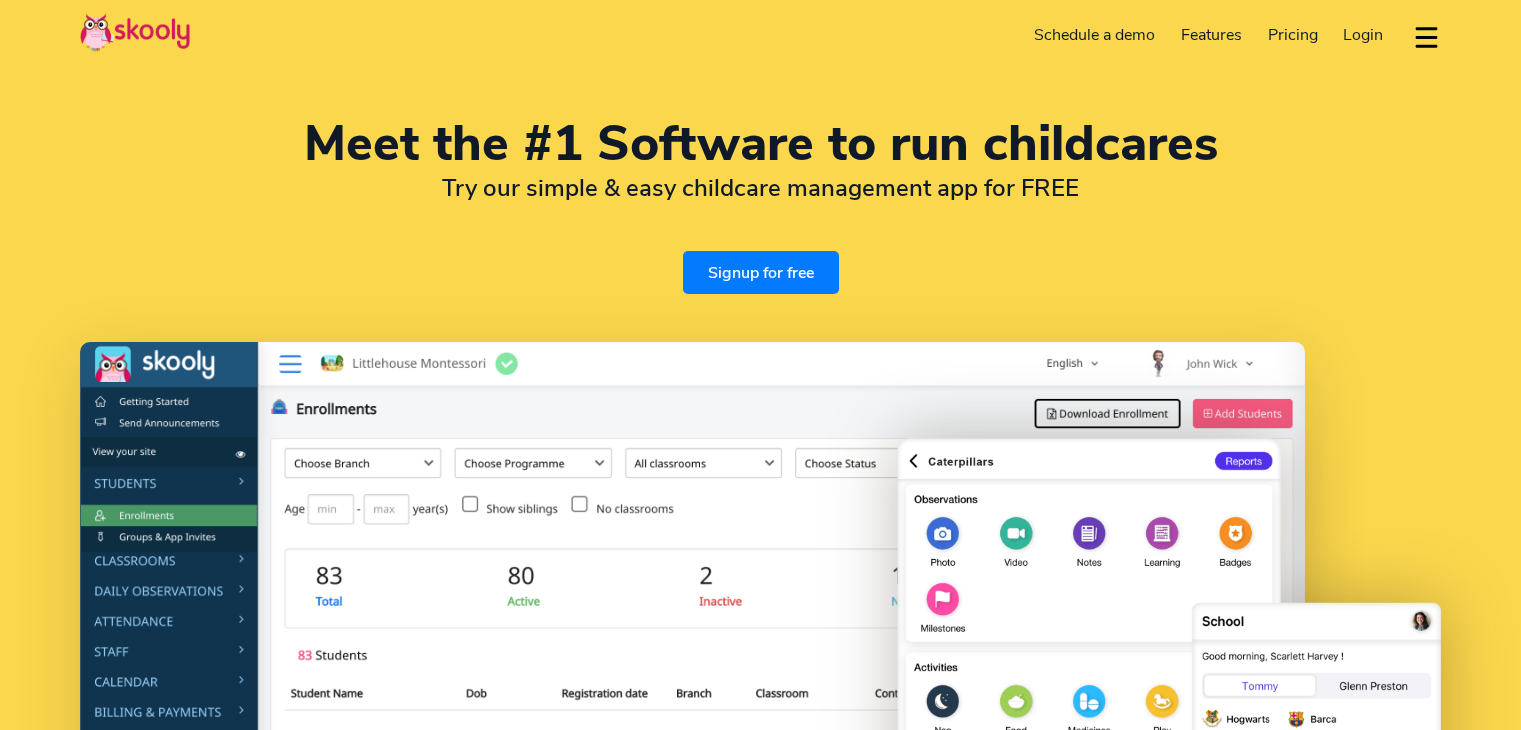 select on "en" 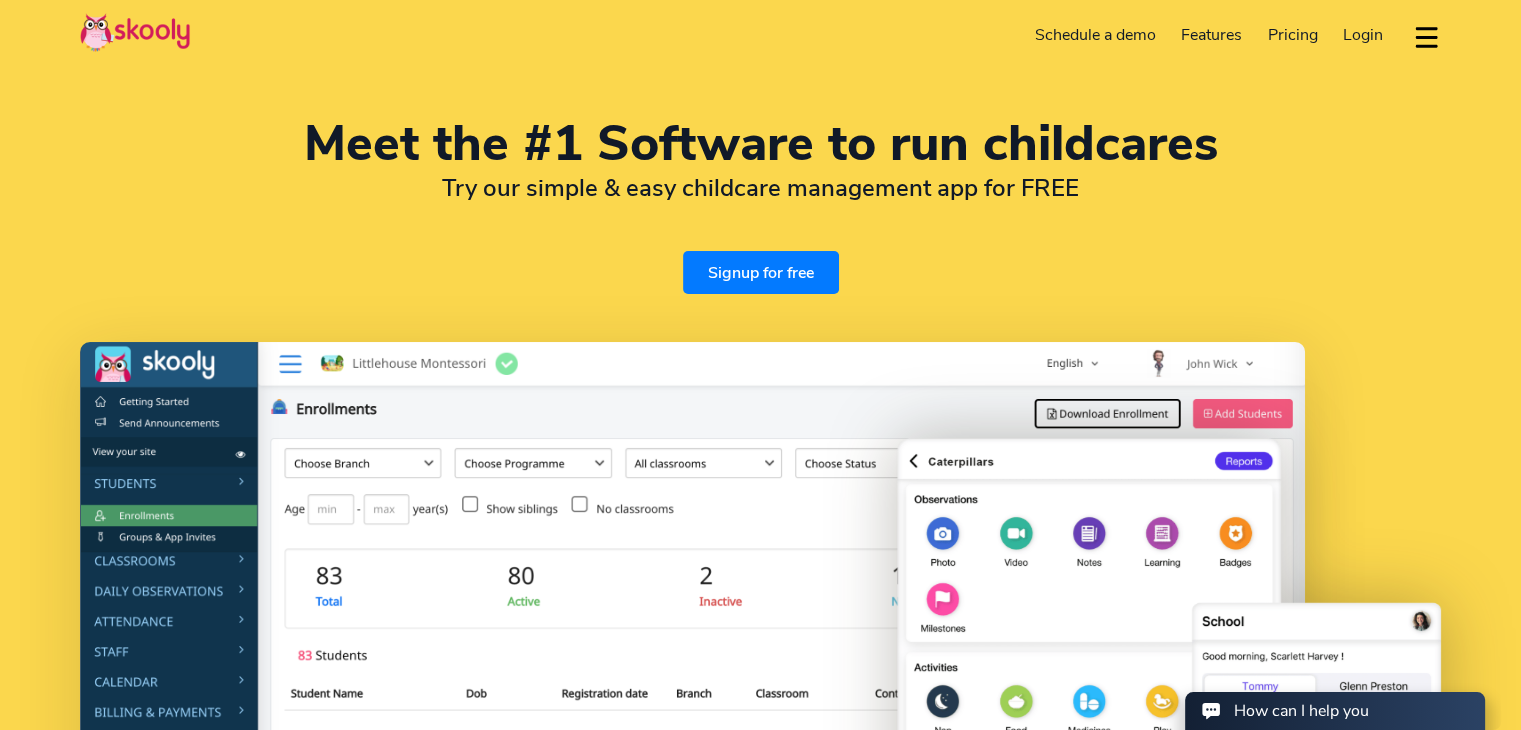 scroll, scrollTop: 0, scrollLeft: 0, axis: both 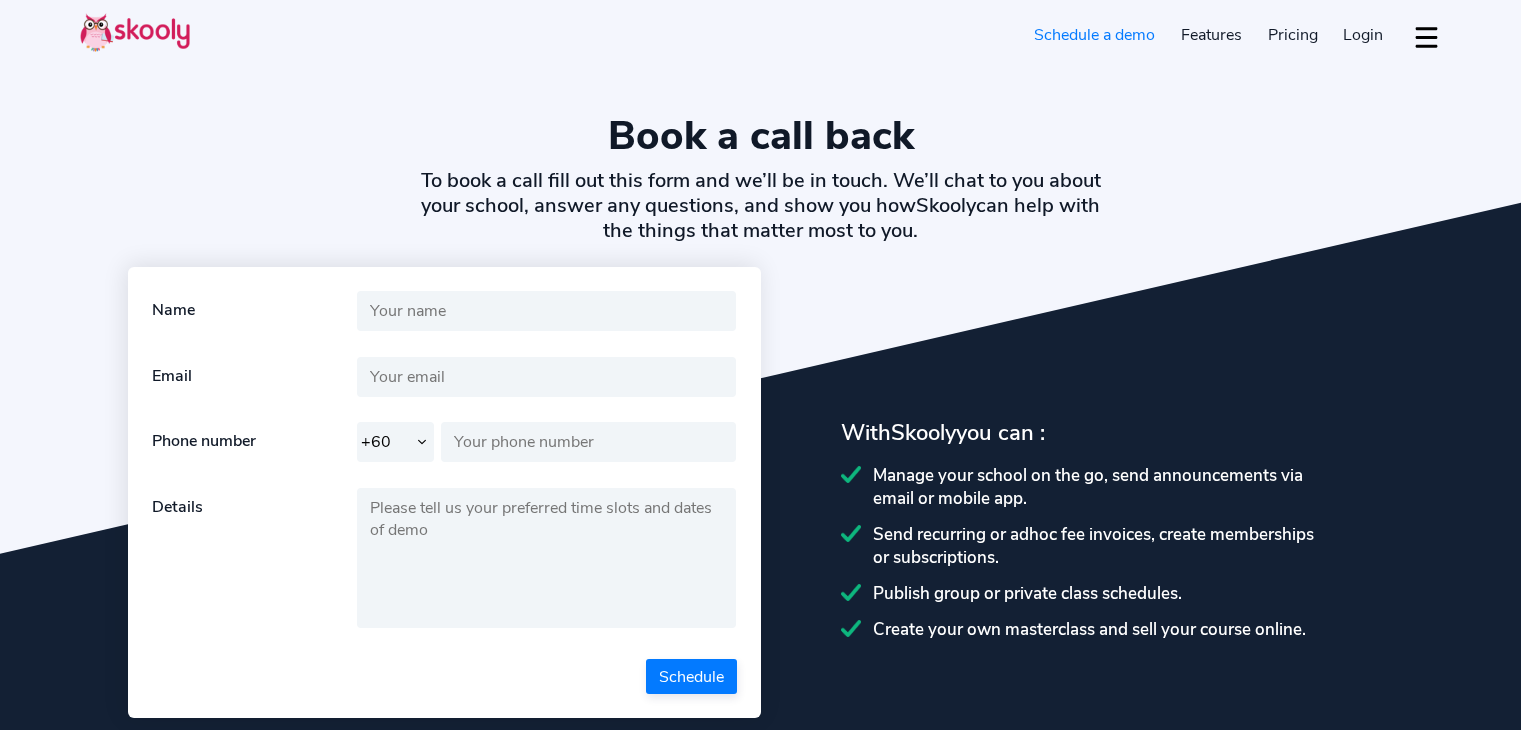 select on "60" 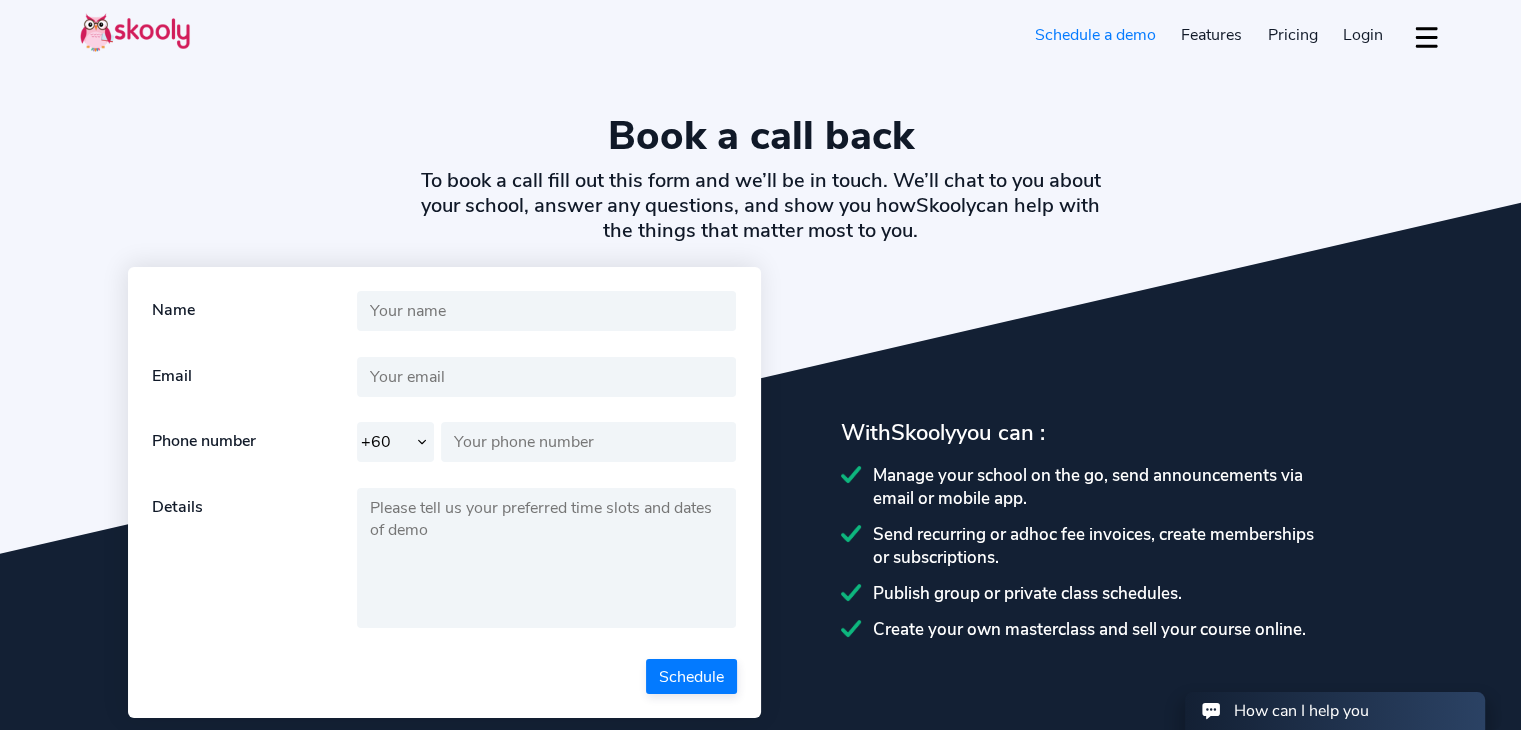 scroll, scrollTop: 0, scrollLeft: 0, axis: both 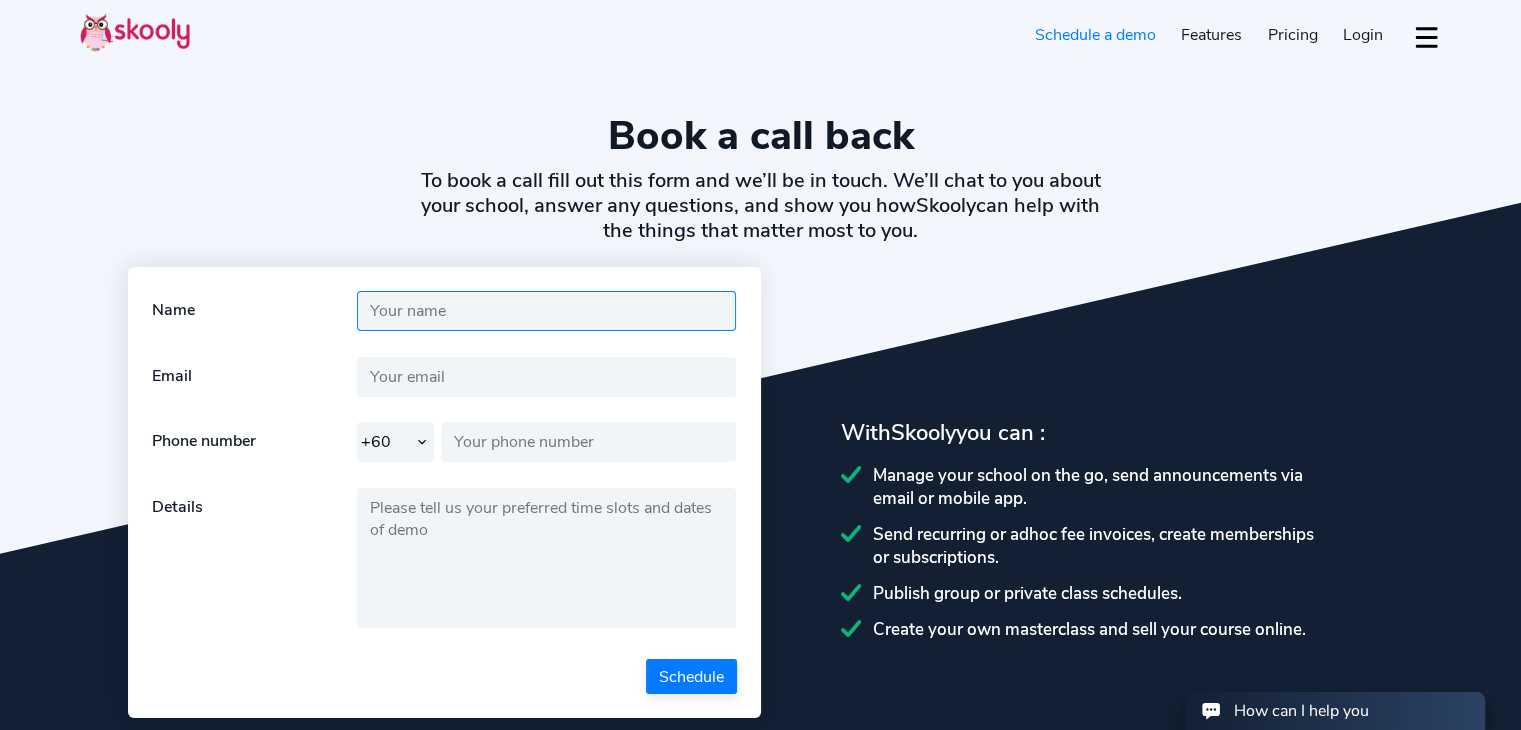 click at bounding box center [547, 311] 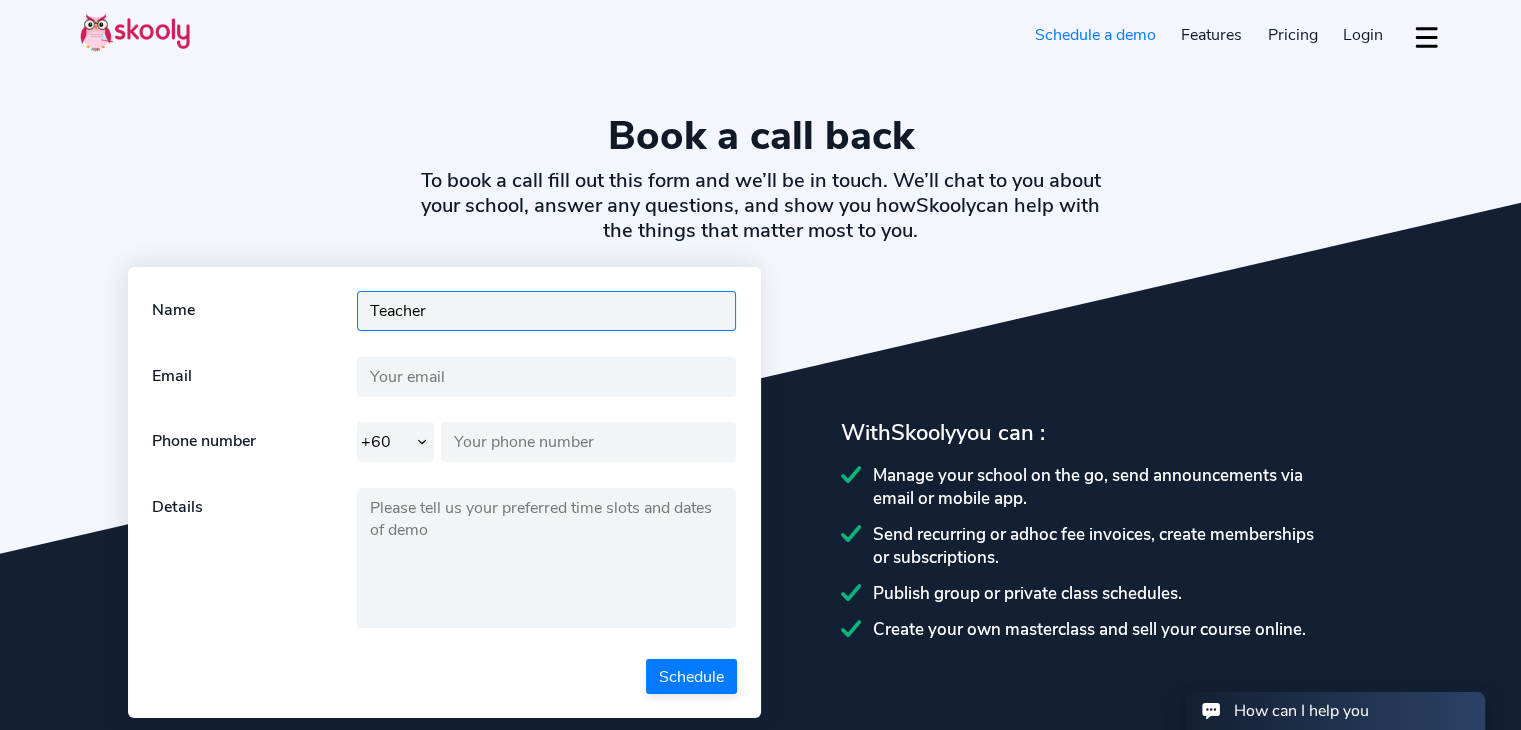 type on "Teacher" 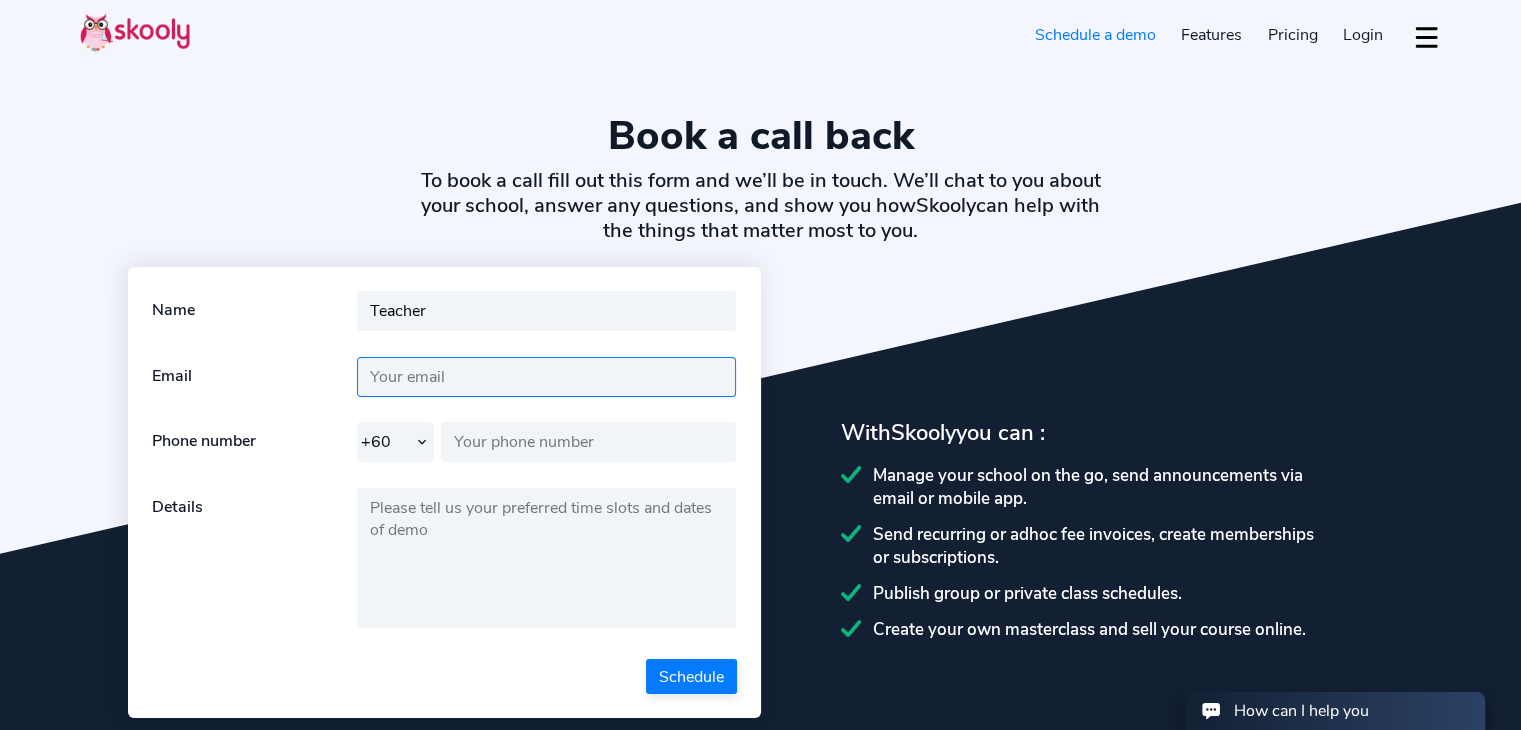 click at bounding box center [547, 377] 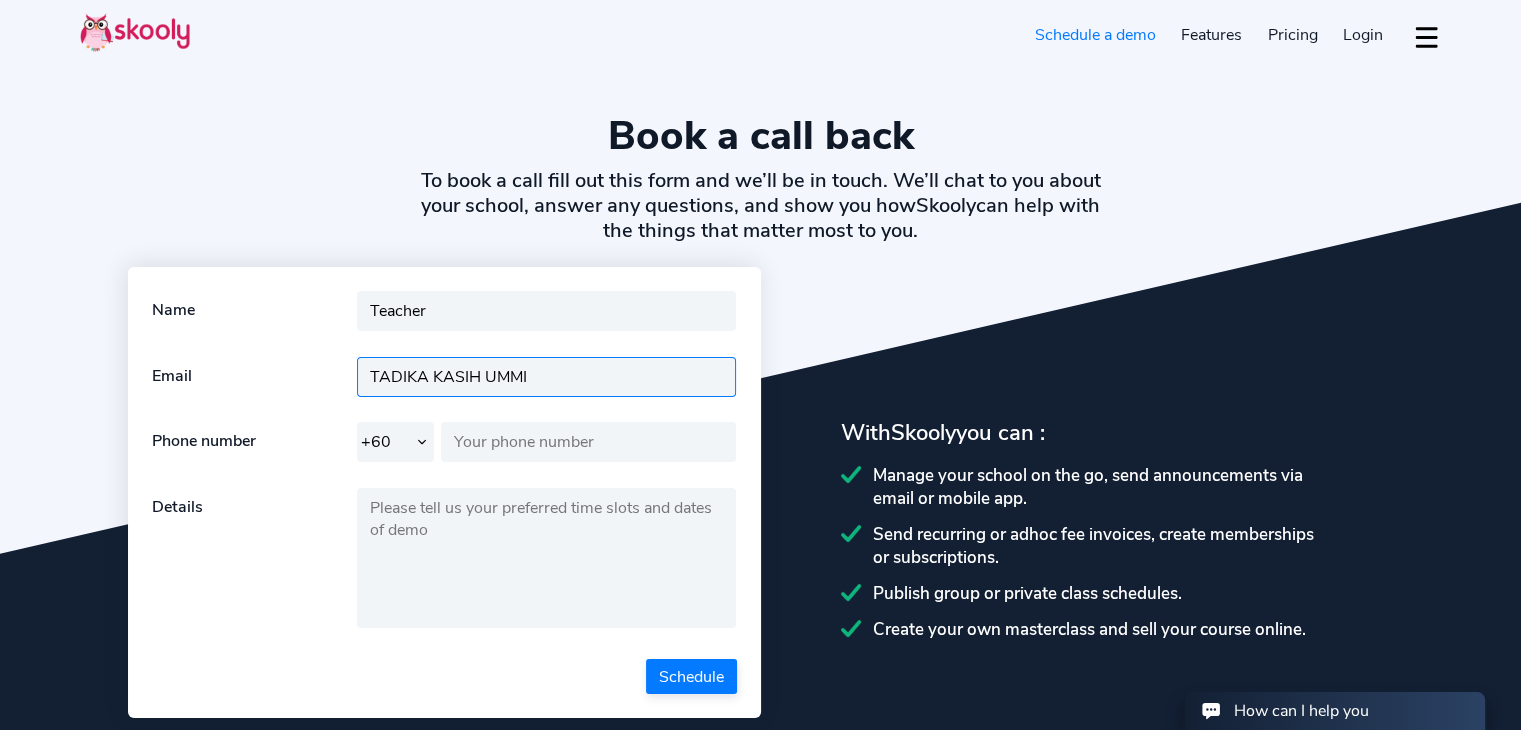 type on "TADIKA KASIH UMMI" 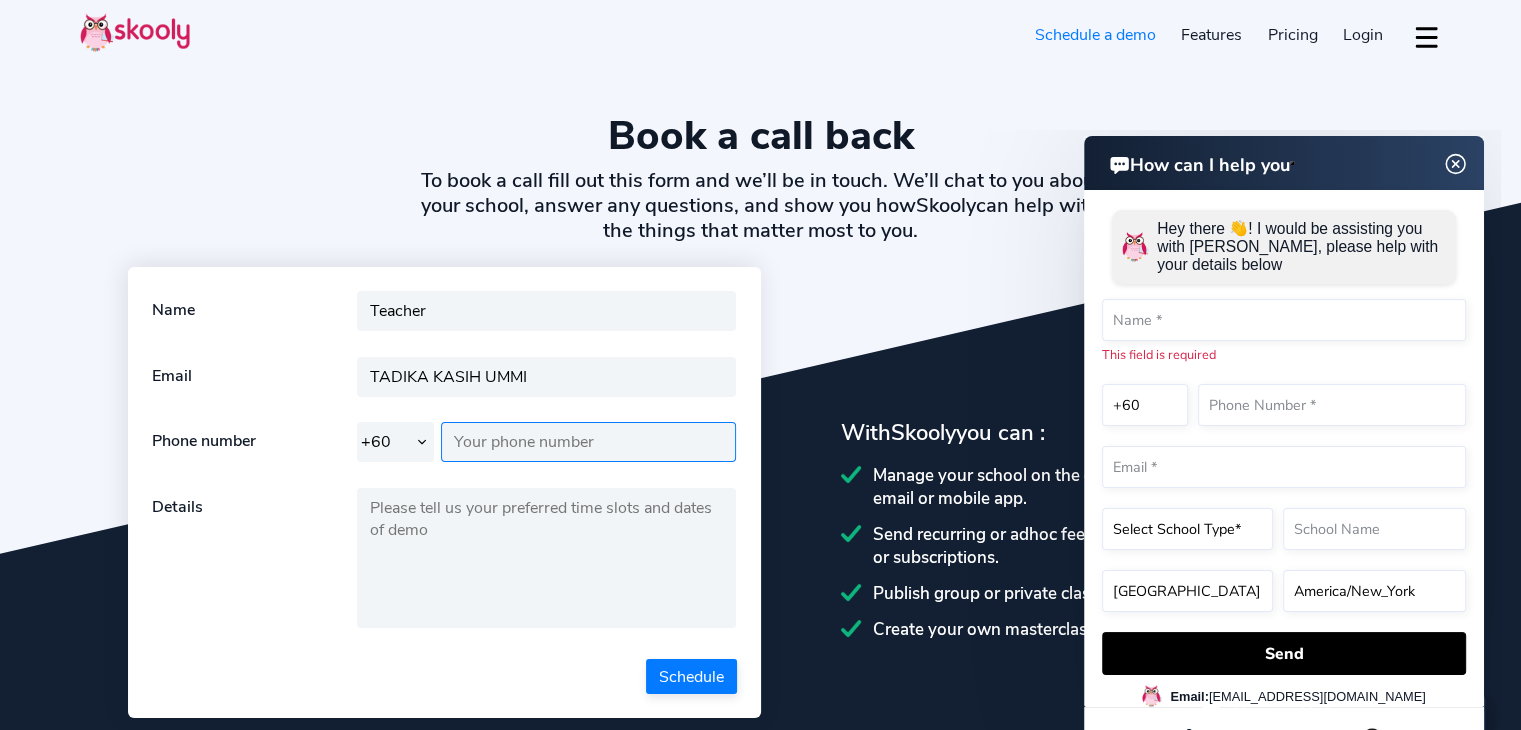 click at bounding box center [589, 442] 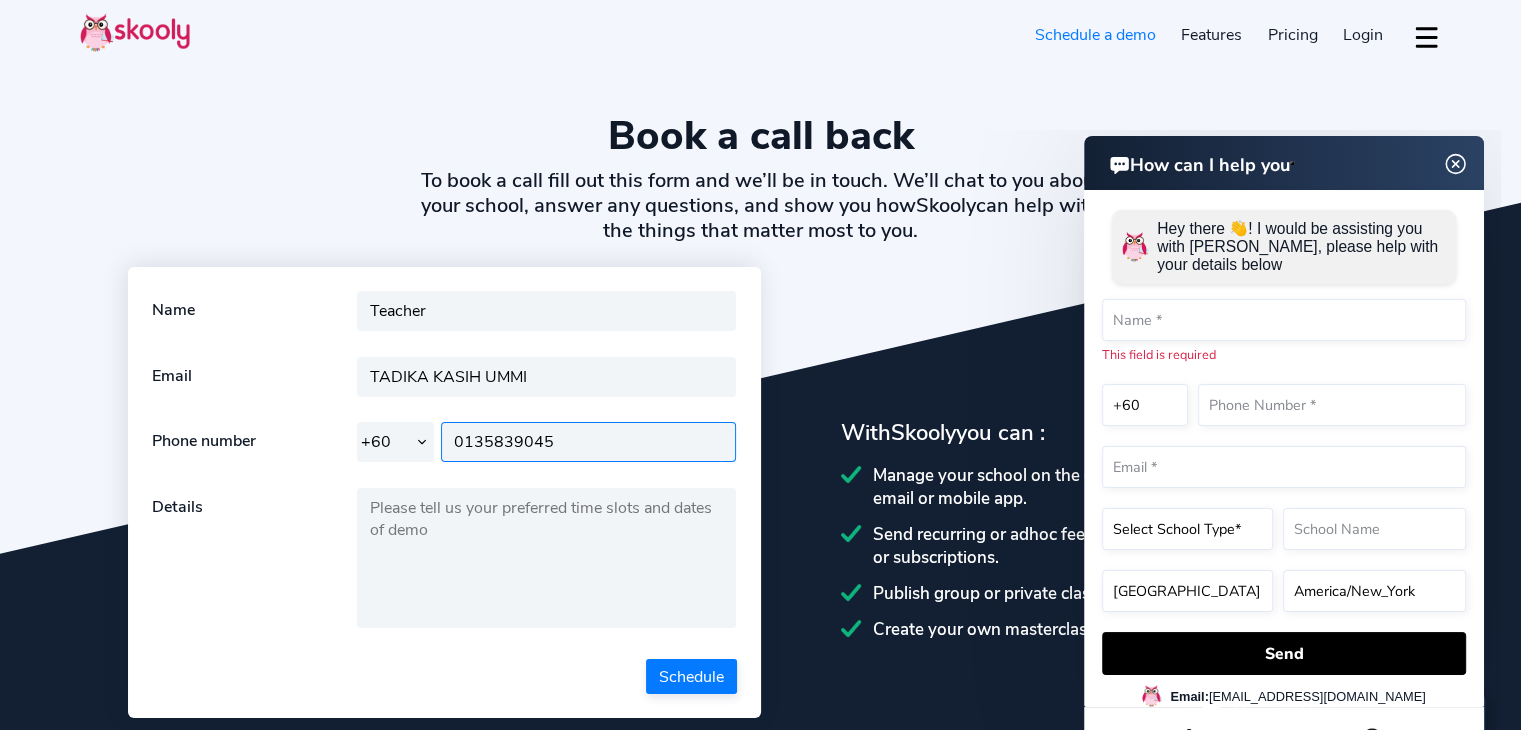 type on "0135839045" 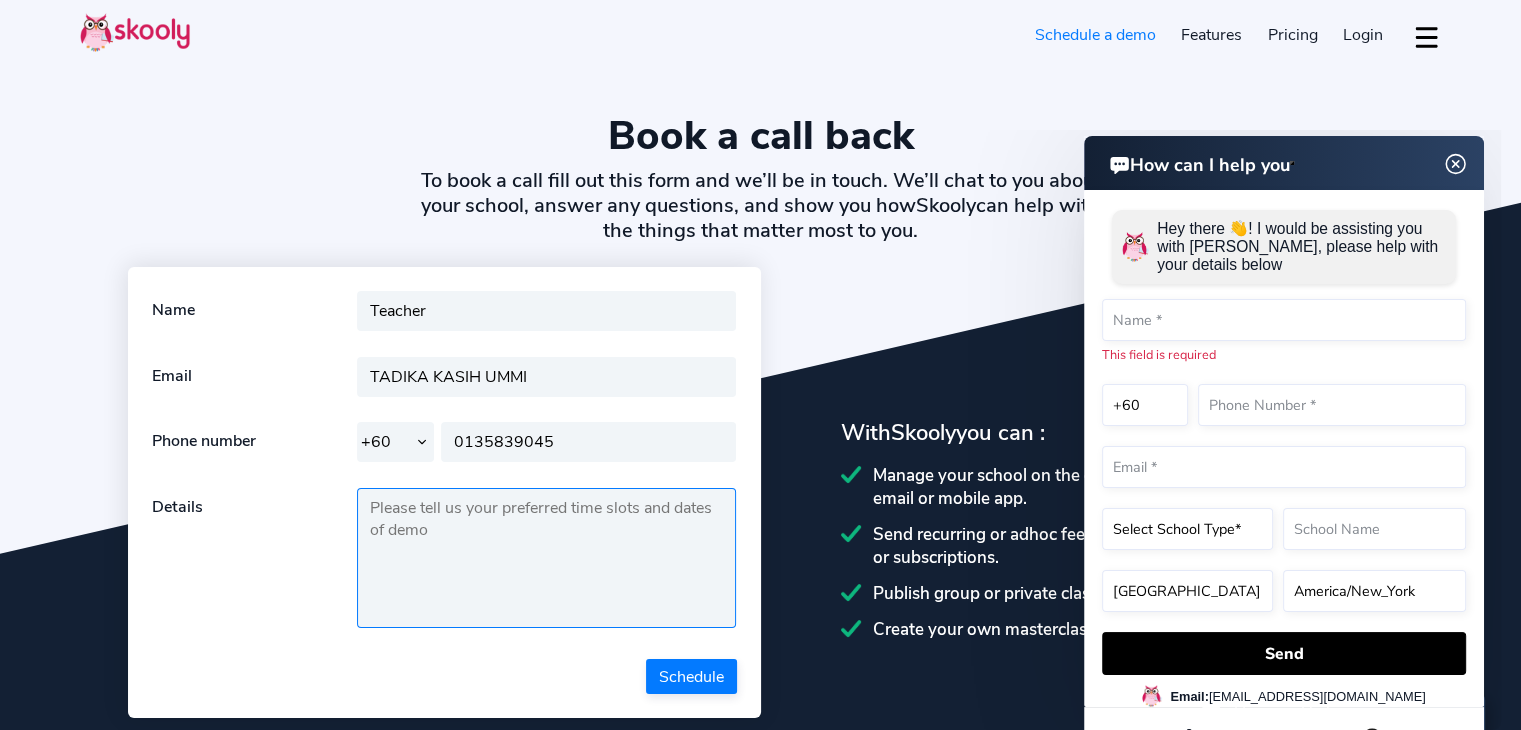 click at bounding box center [547, 558] 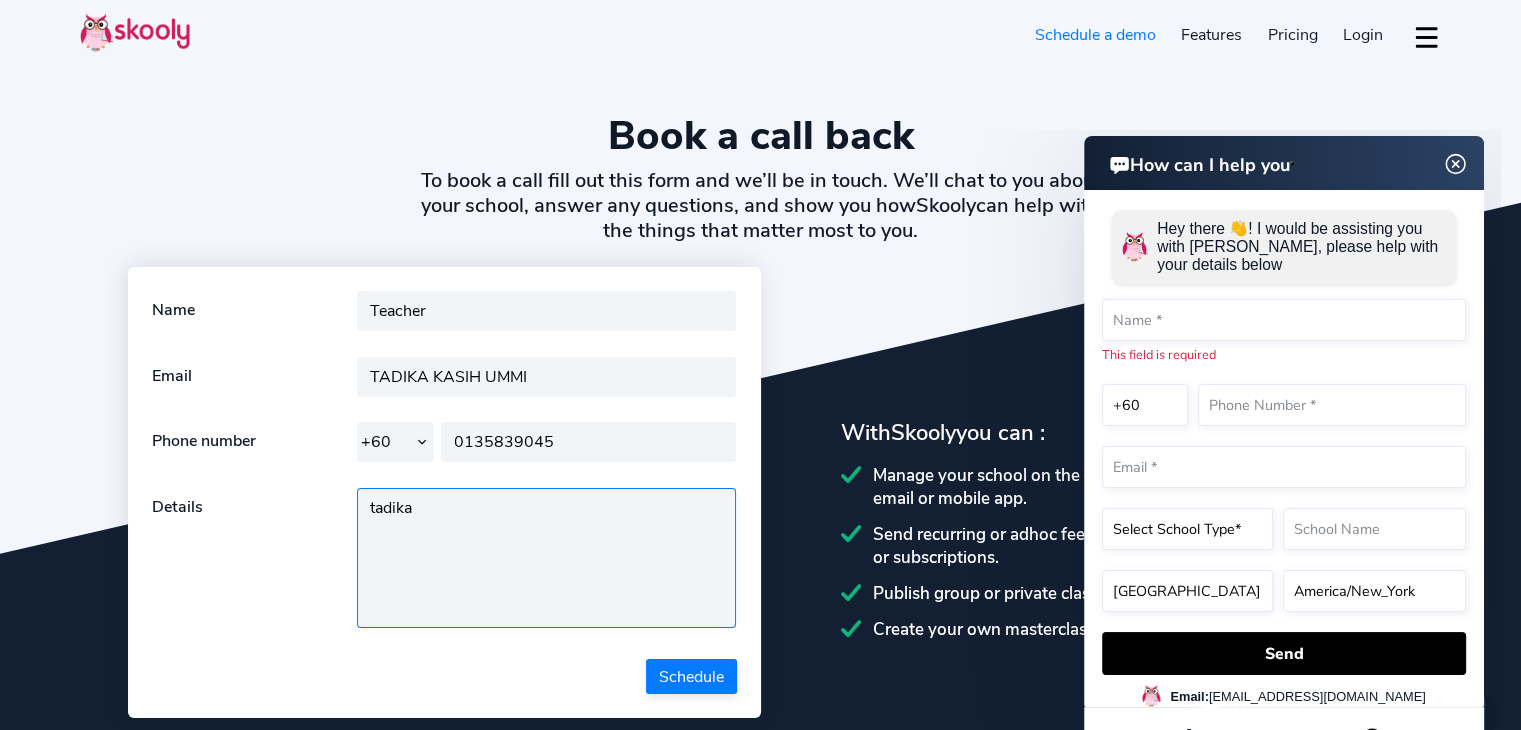type on "tadika" 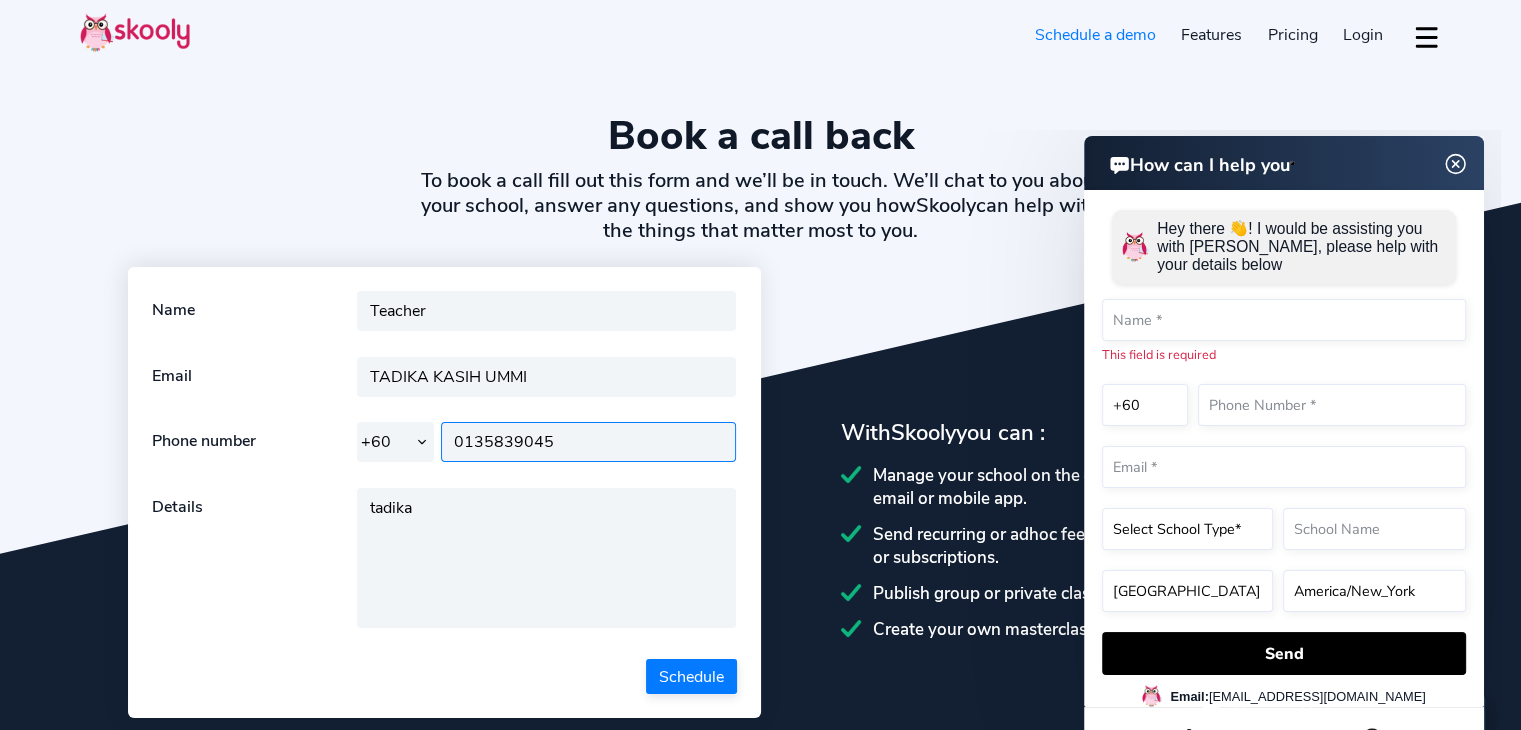 click on "0135839045" at bounding box center [589, 442] 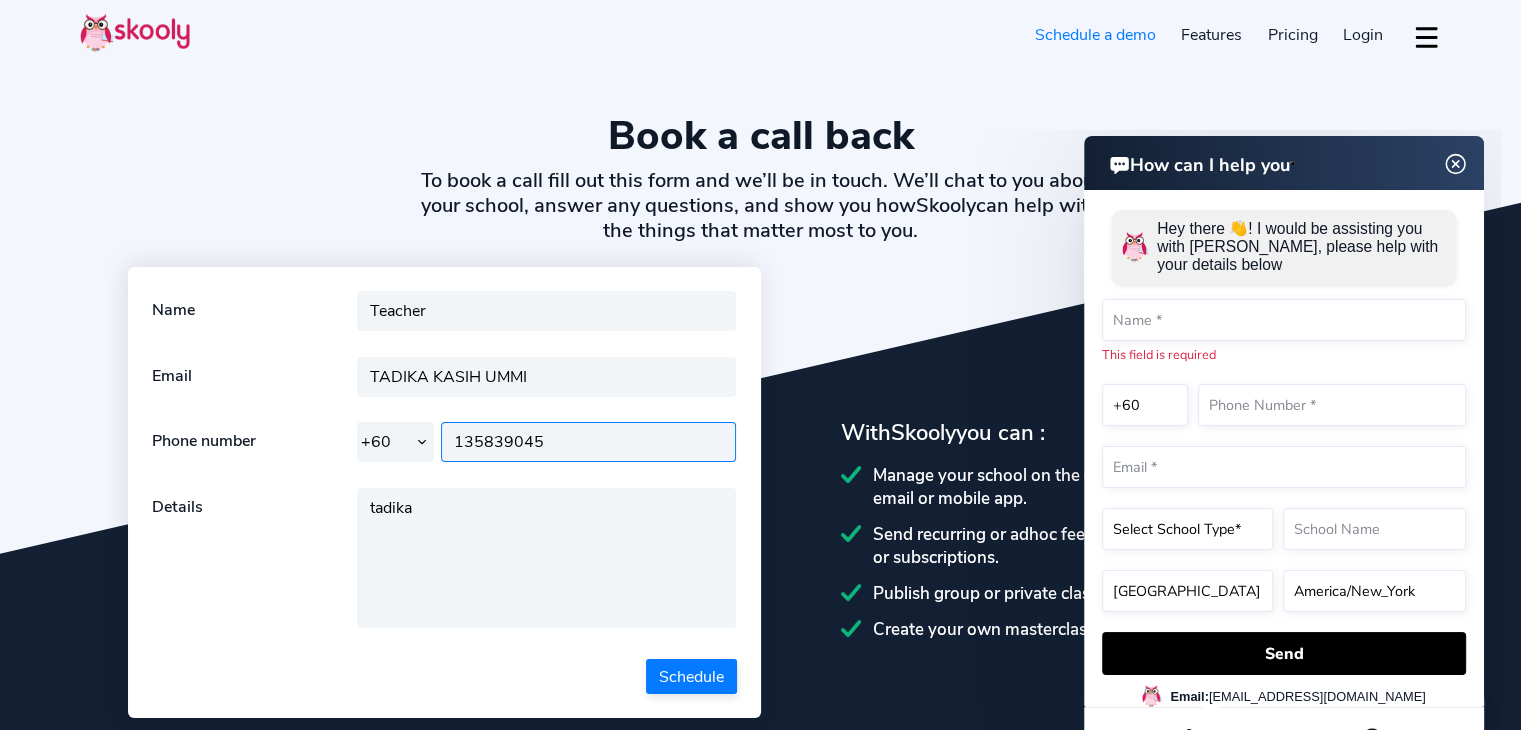 type on "135839045" 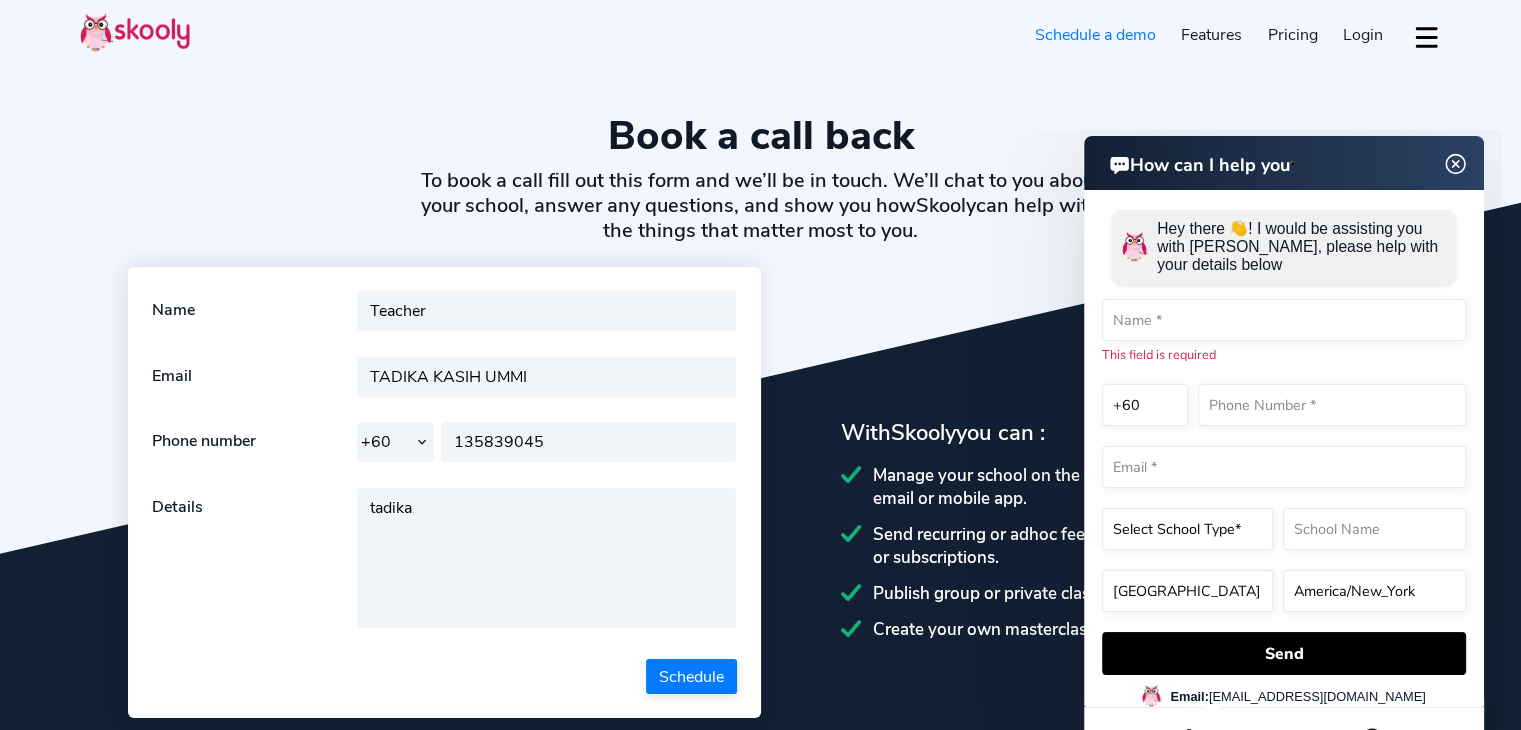 click on "Schedule" at bounding box center [691, 676] 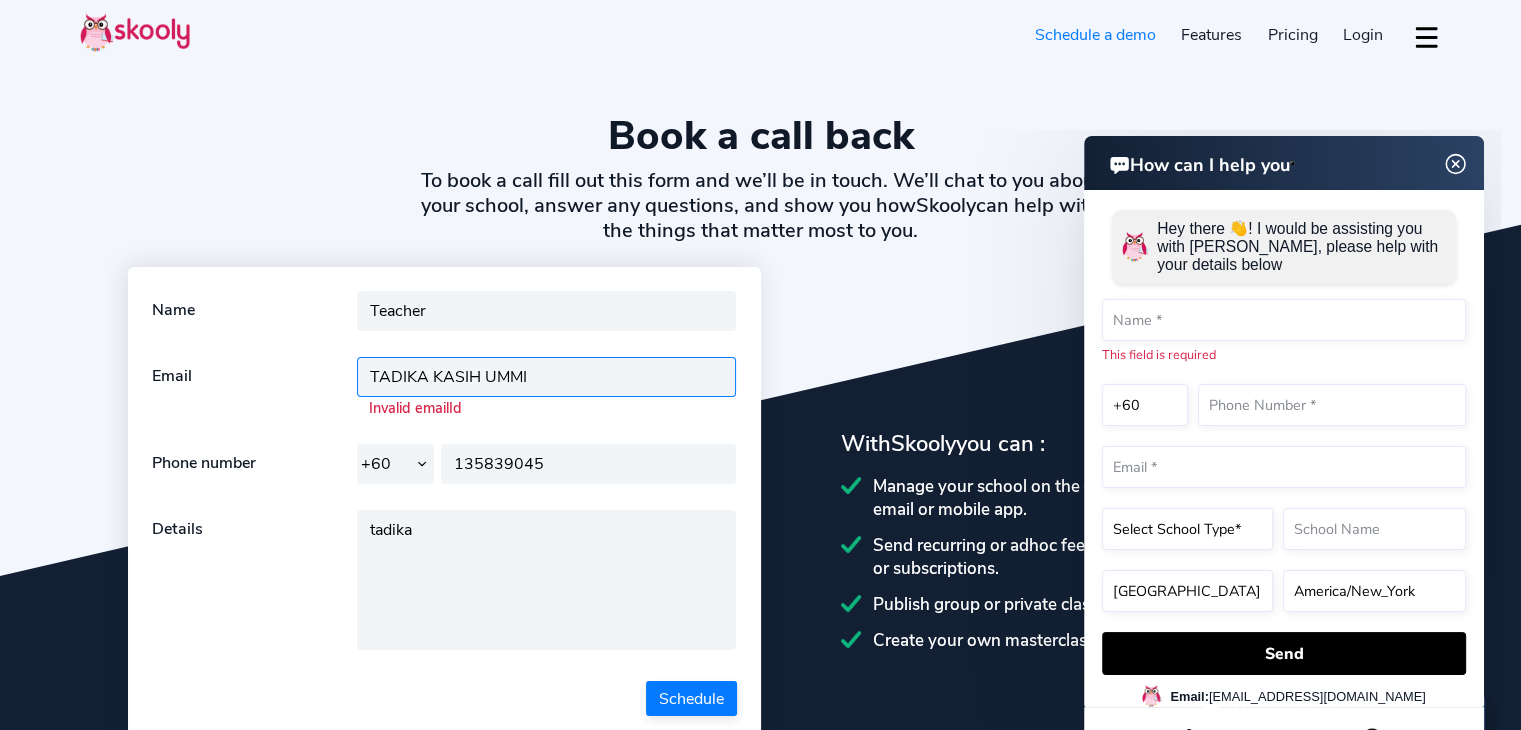 drag, startPoint x: 533, startPoint y: 383, endPoint x: 280, endPoint y: 383, distance: 253 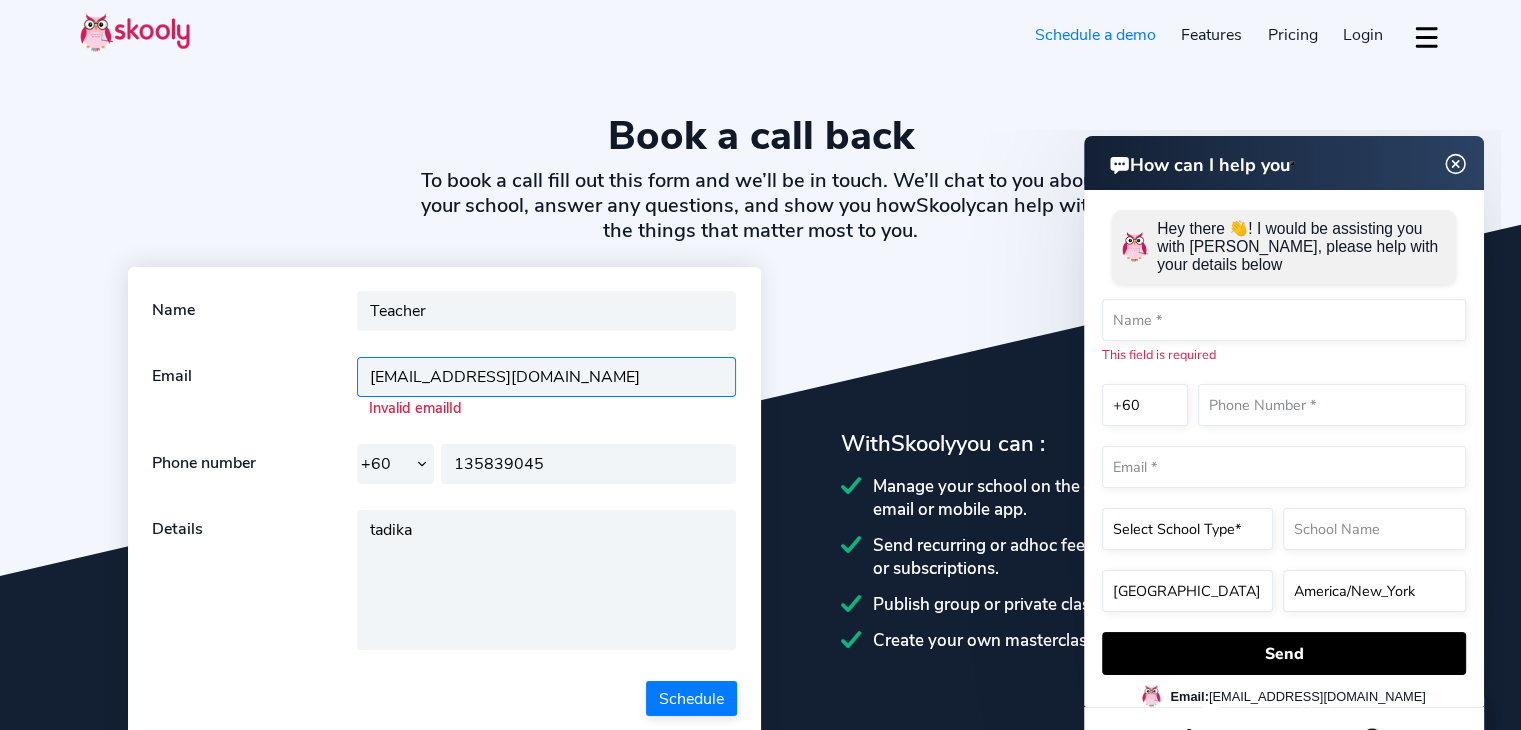 type on "[EMAIL_ADDRESS][DOMAIN_NAME]" 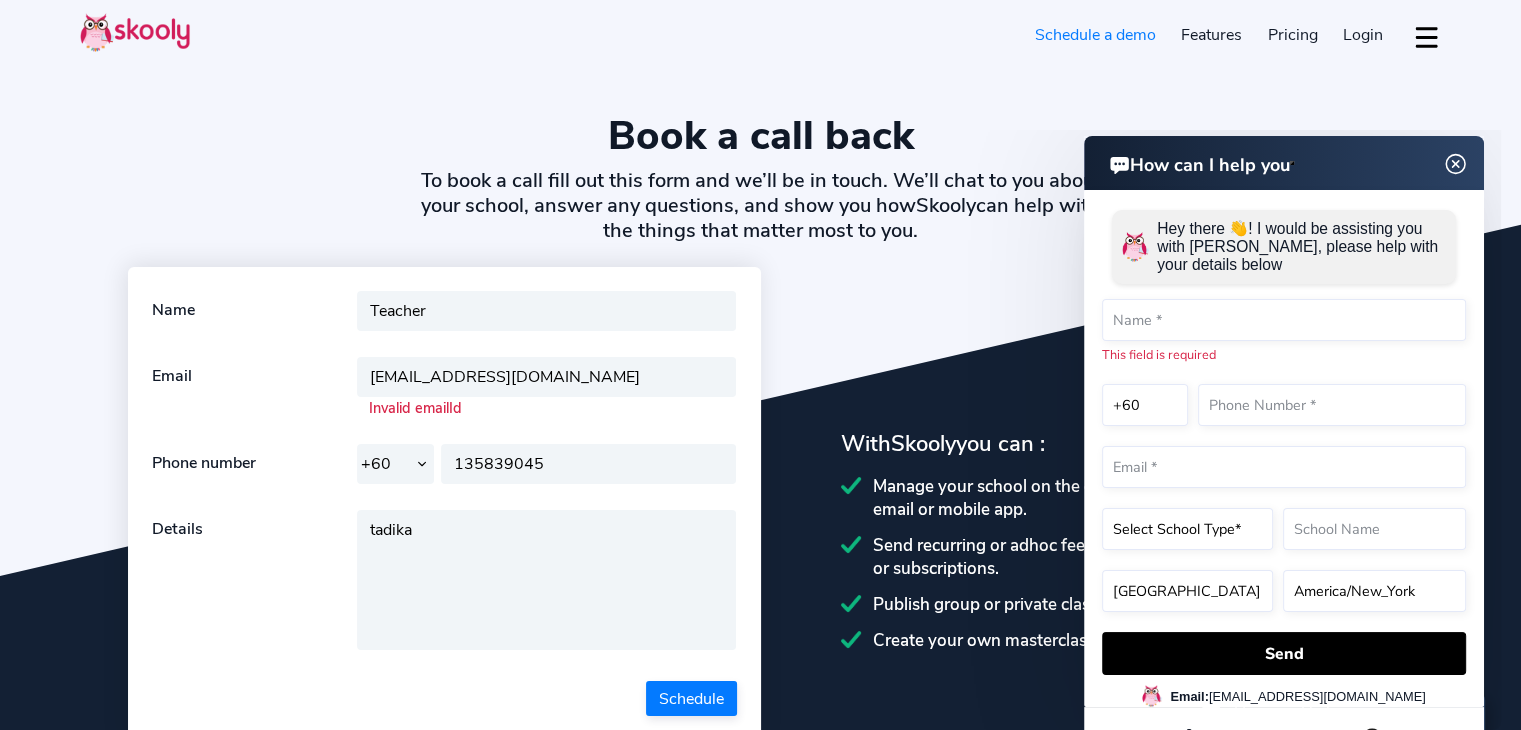 click on "Schedule" at bounding box center [691, 698] 